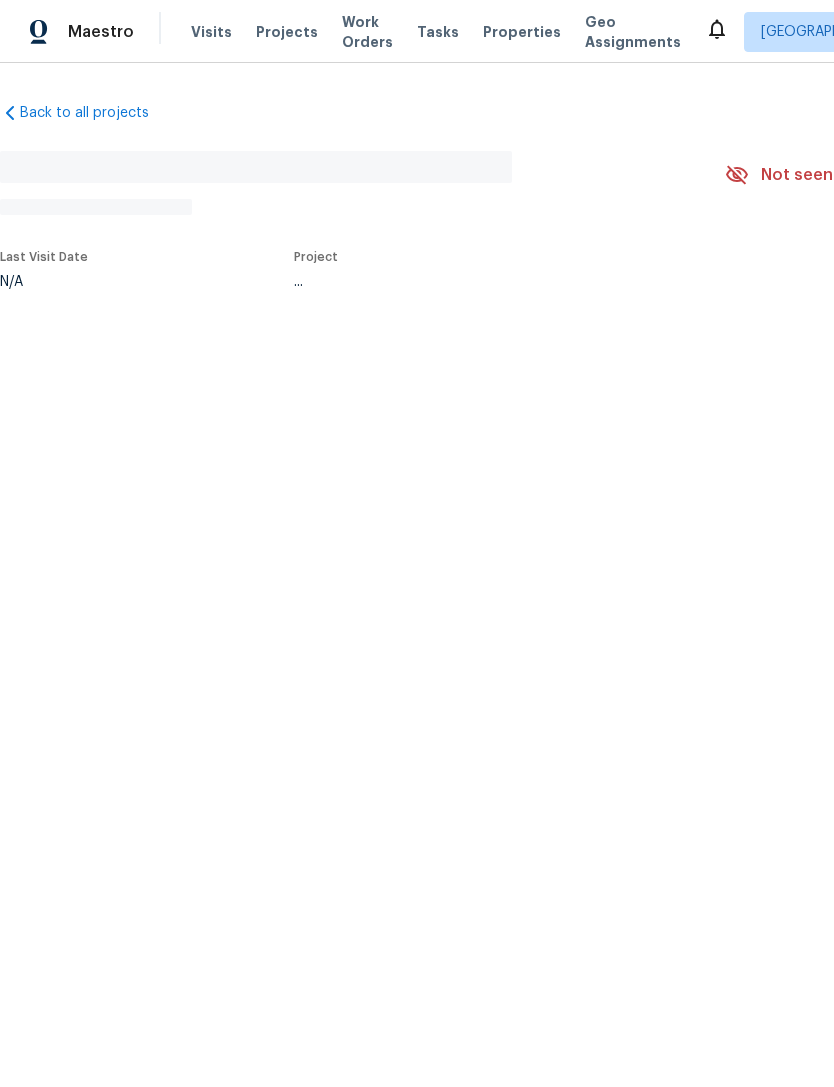 scroll, scrollTop: 0, scrollLeft: 0, axis: both 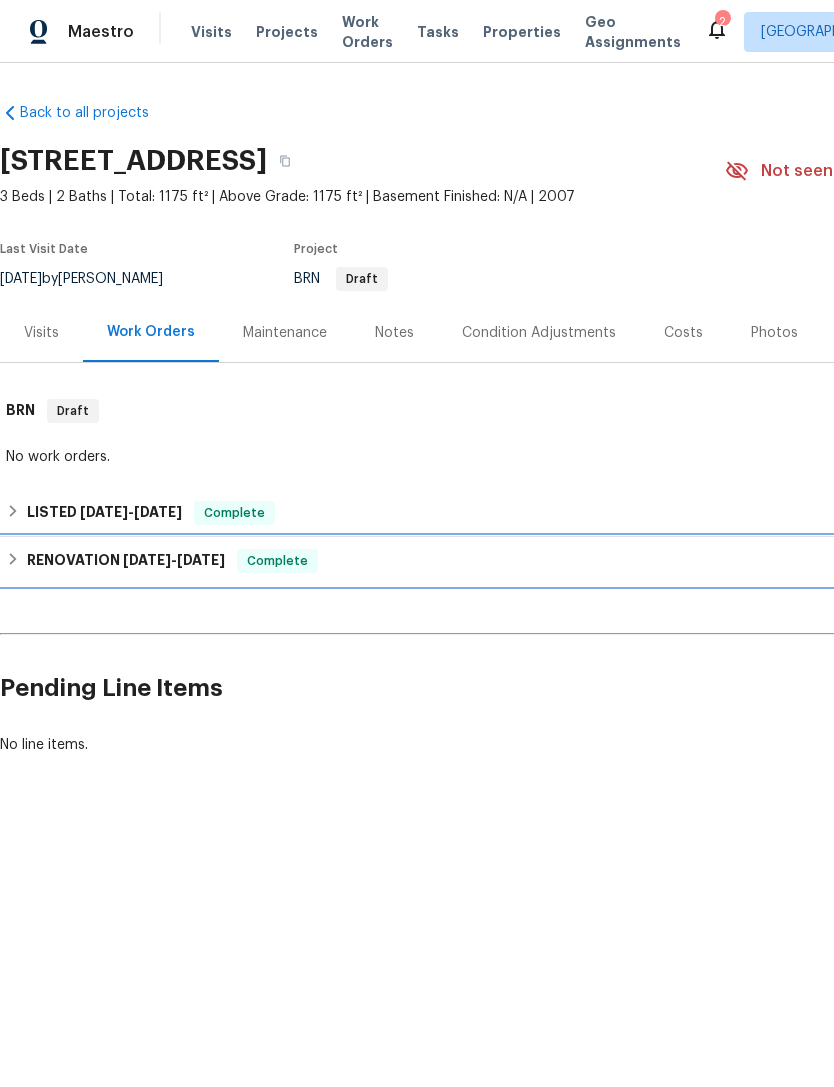 click on "RENOVATION   [DATE]  -  [DATE] Complete" at bounding box center [565, 561] 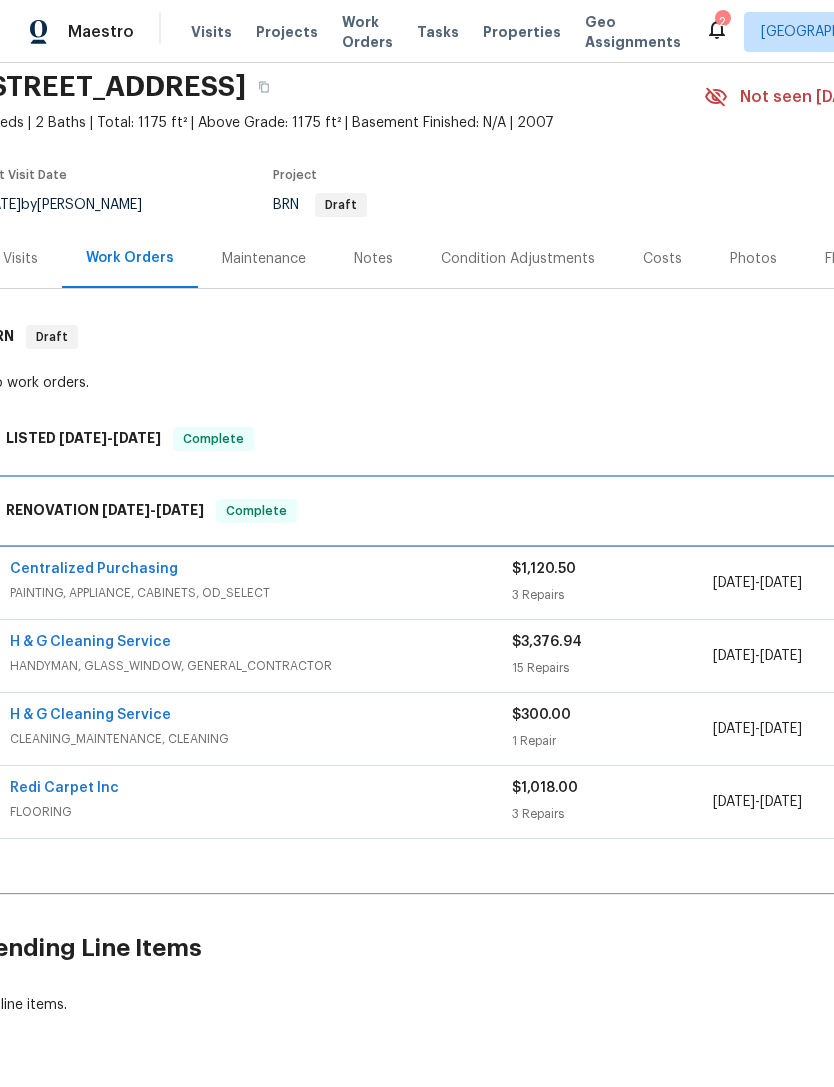 scroll, scrollTop: 73, scrollLeft: 21, axis: both 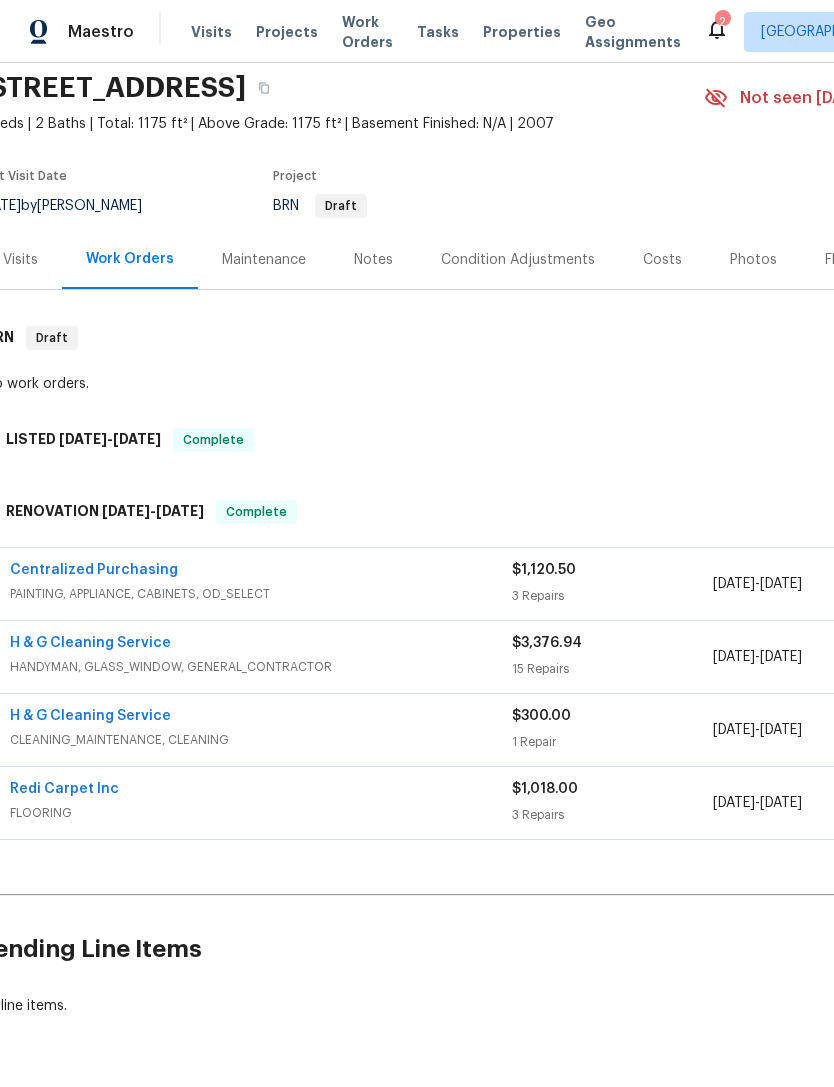 click on "H & G Cleaning Service" at bounding box center [90, 643] 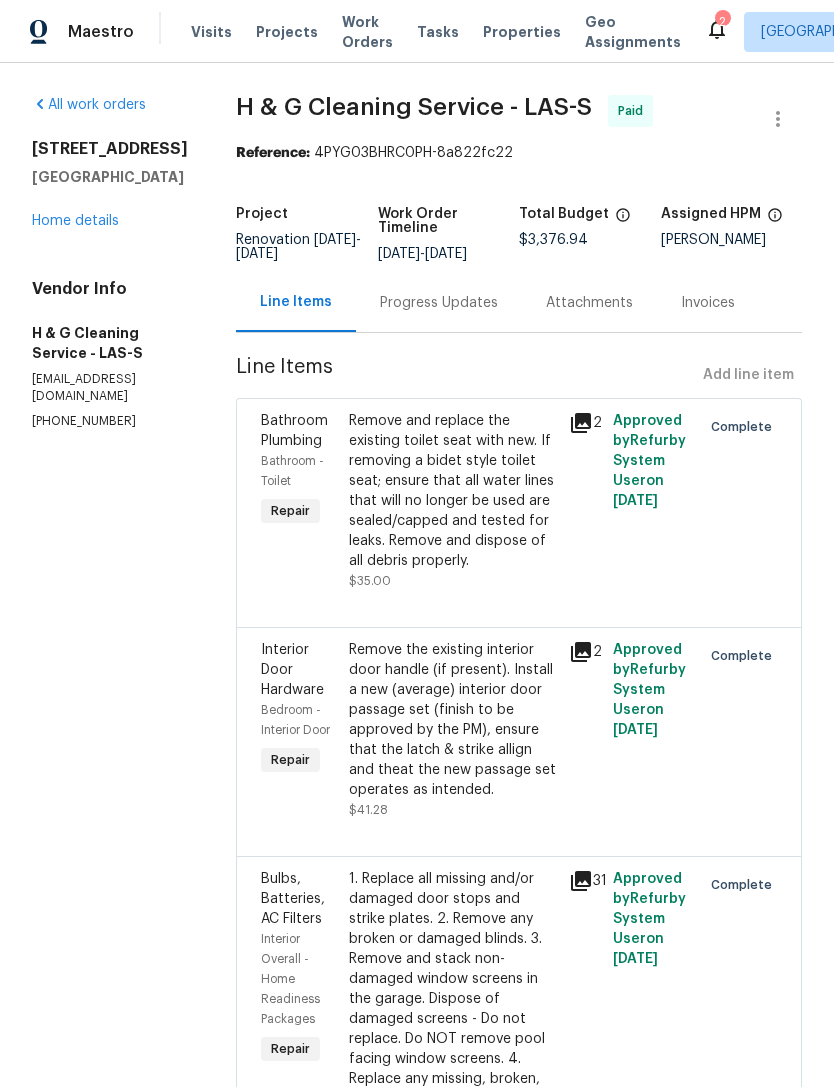 scroll, scrollTop: 0, scrollLeft: 0, axis: both 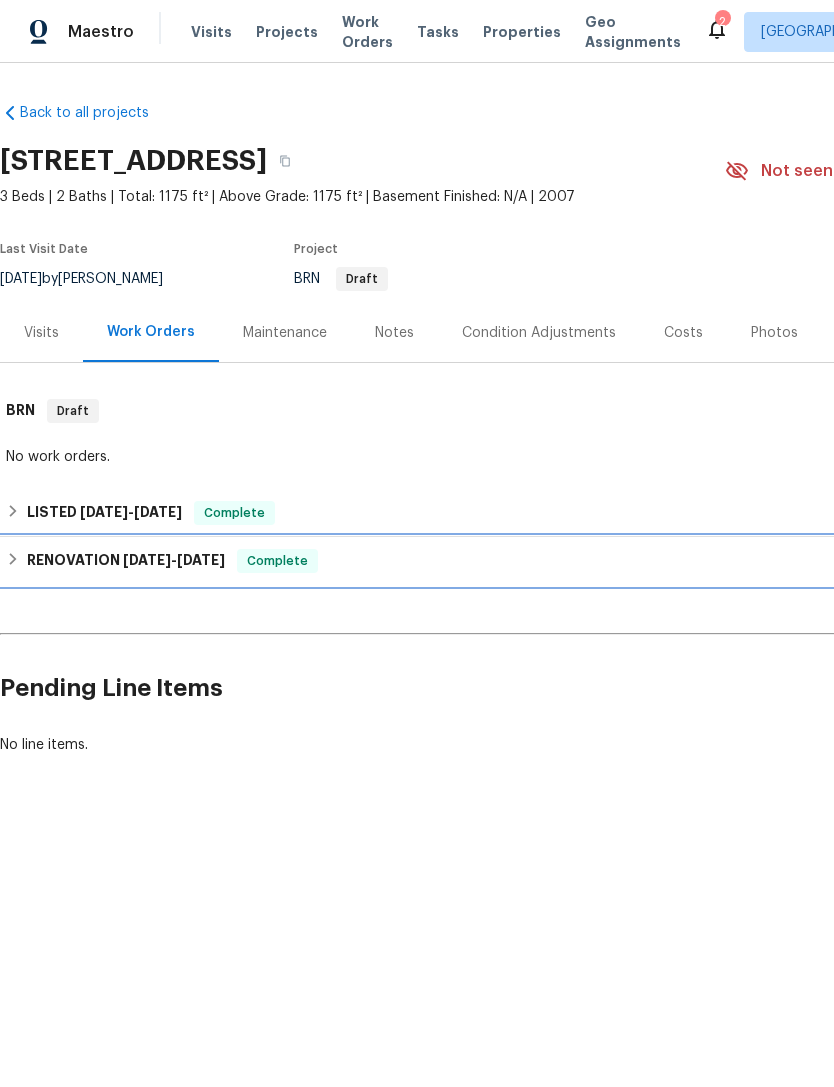 click on "RENOVATION   [DATE]  -  [DATE] Complete" at bounding box center [565, 561] 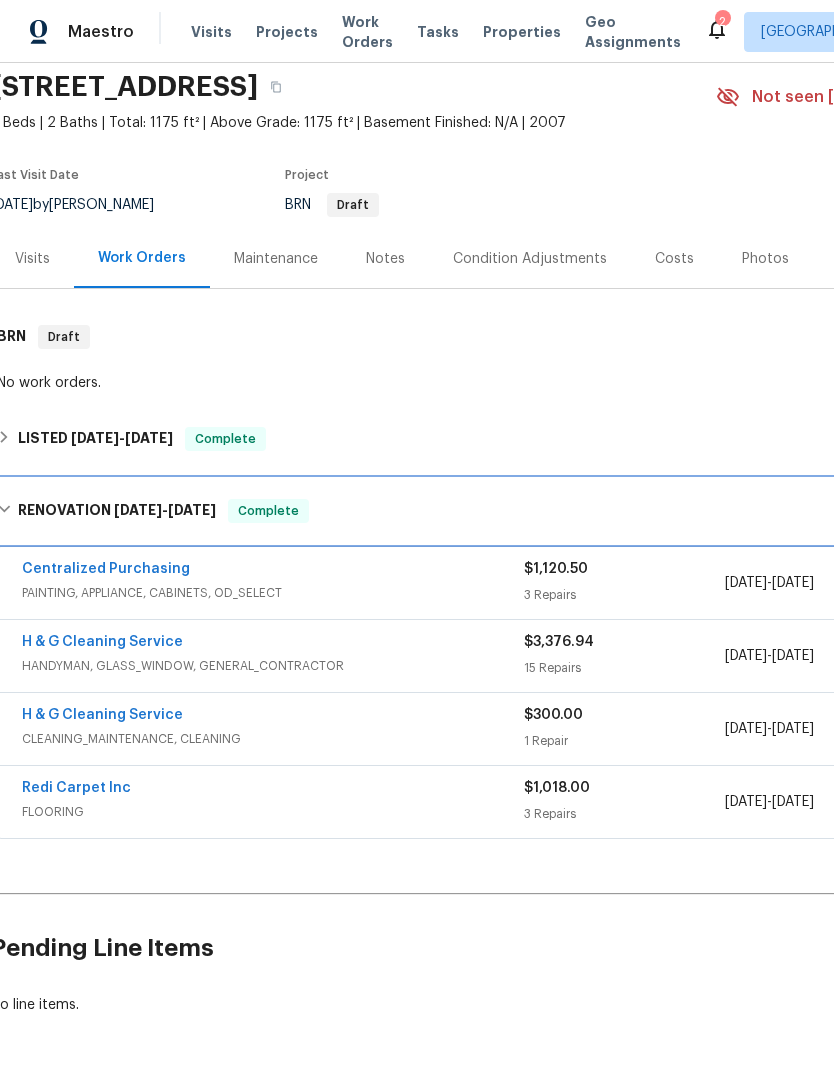 scroll, scrollTop: 73, scrollLeft: 9, axis: both 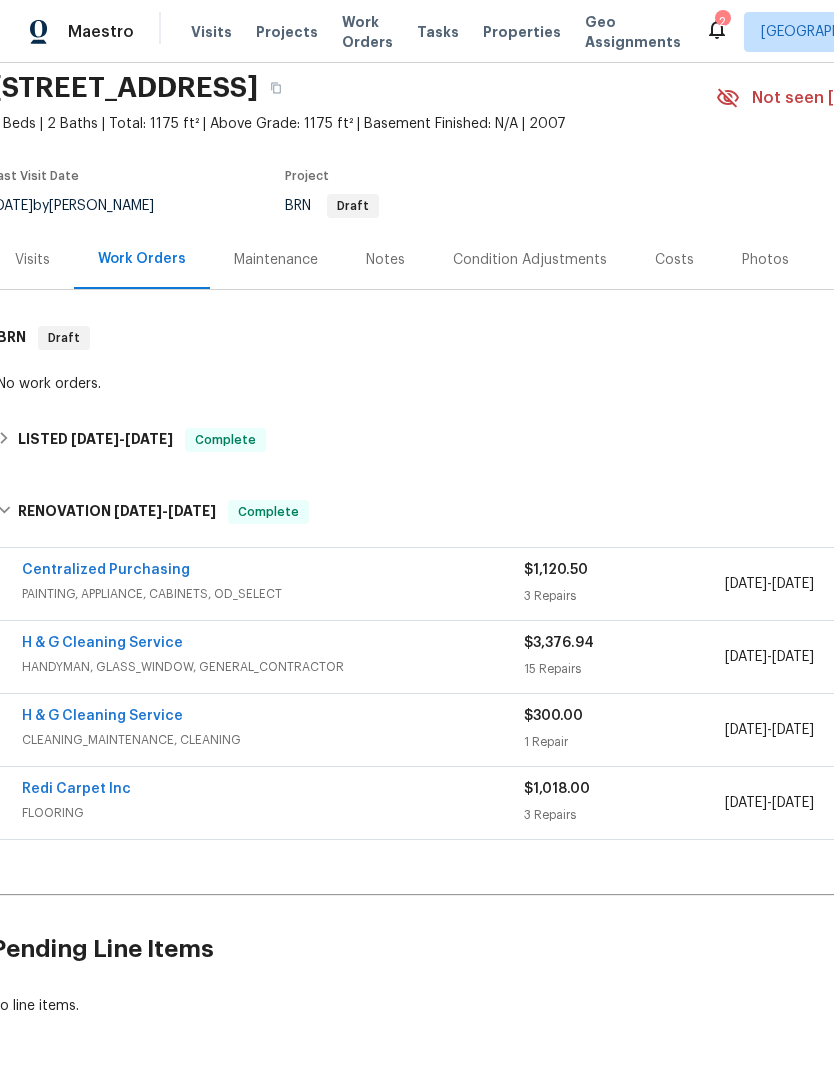 click on "H & G Cleaning Service" at bounding box center (102, 716) 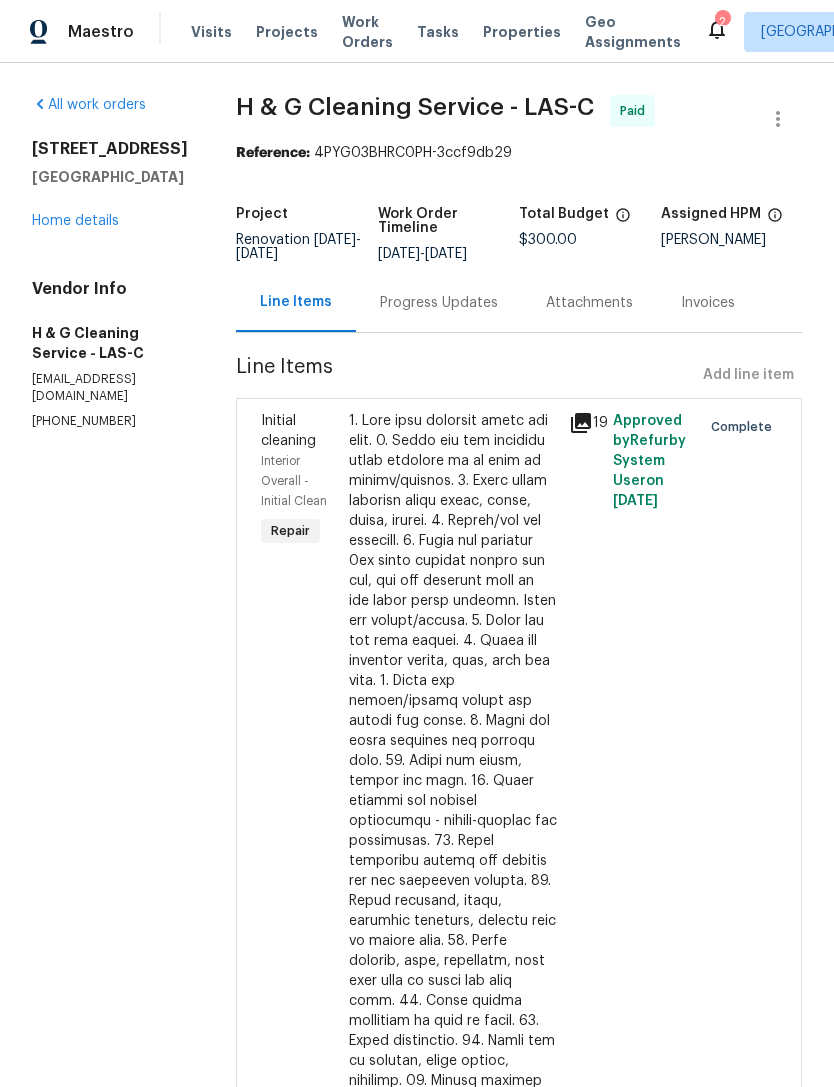 click at bounding box center (453, 891) 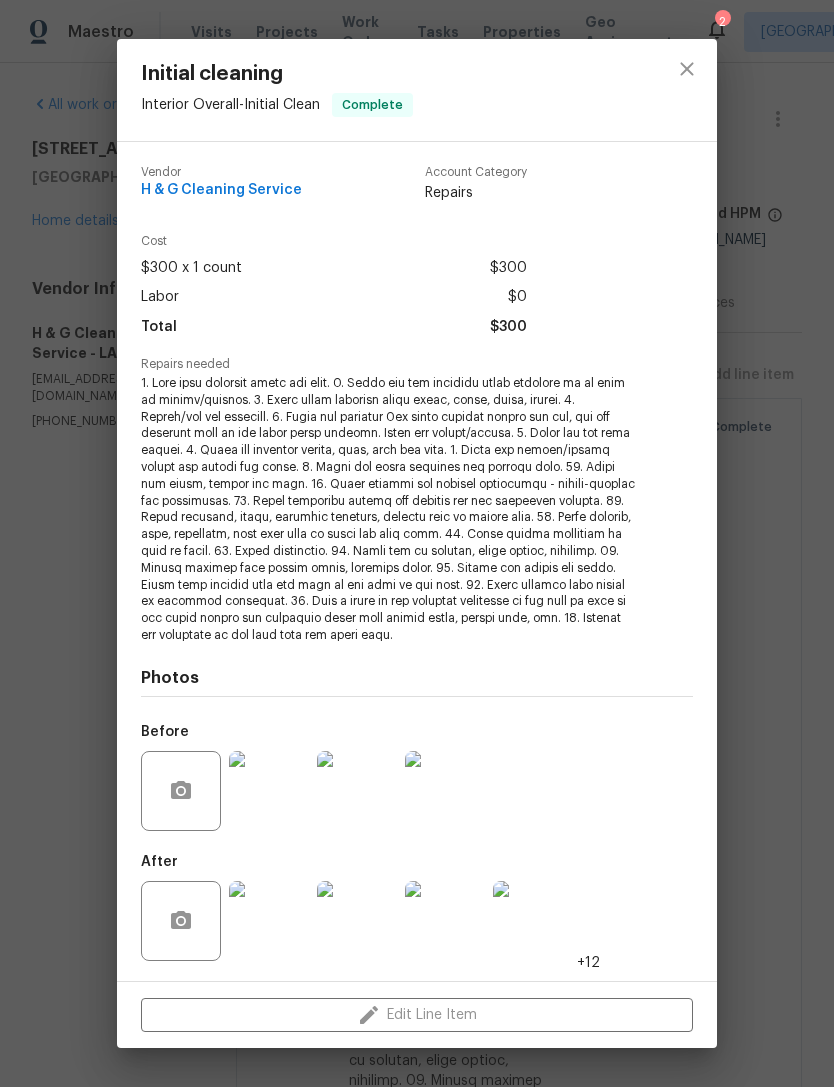 click at bounding box center (269, 921) 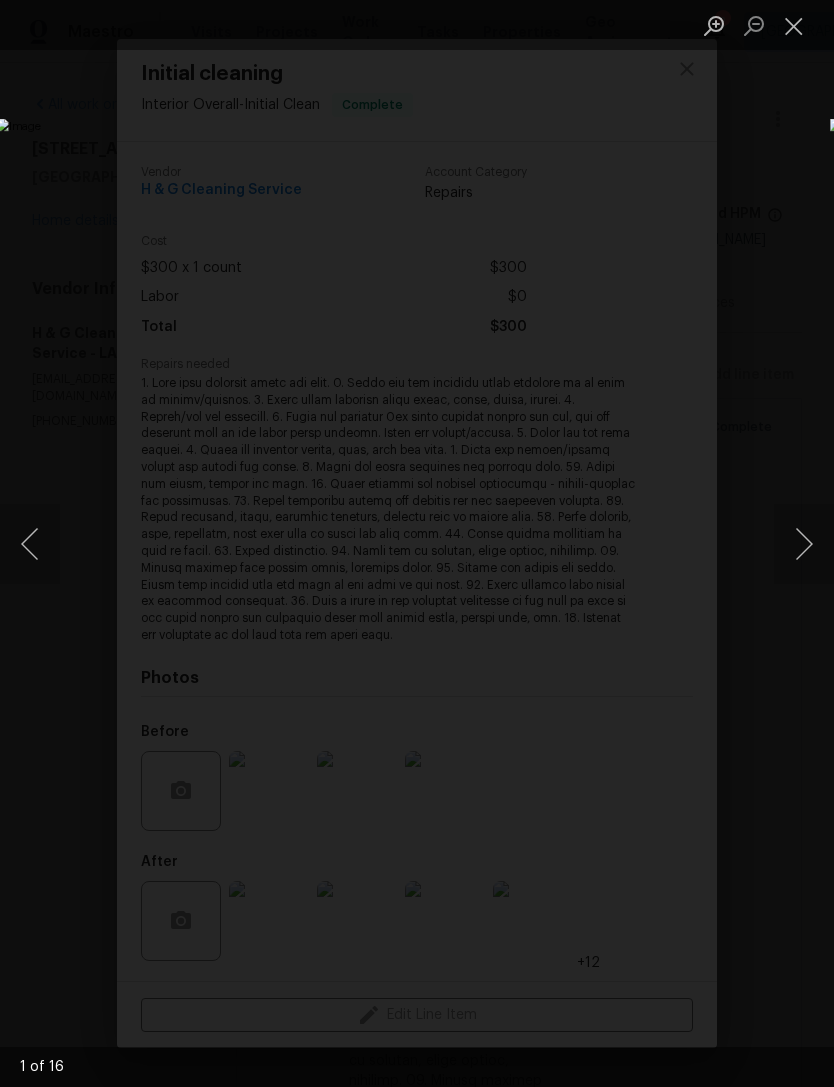click at bounding box center (804, 544) 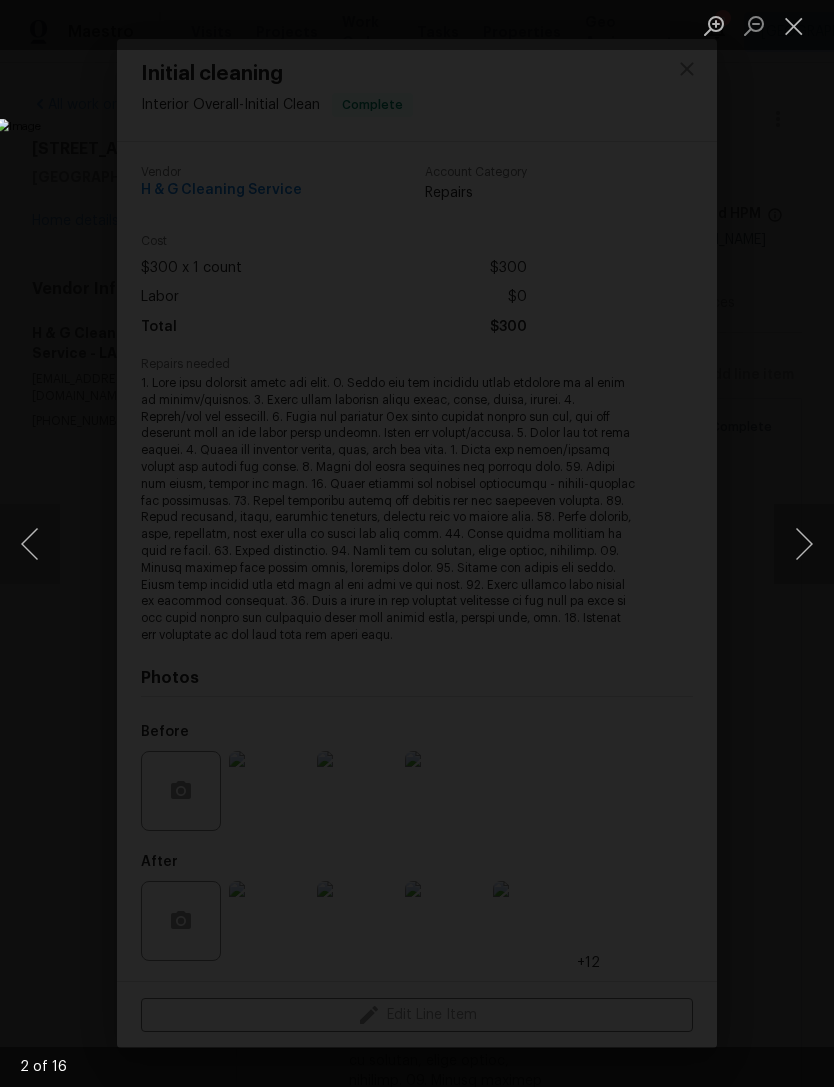 click at bounding box center [804, 544] 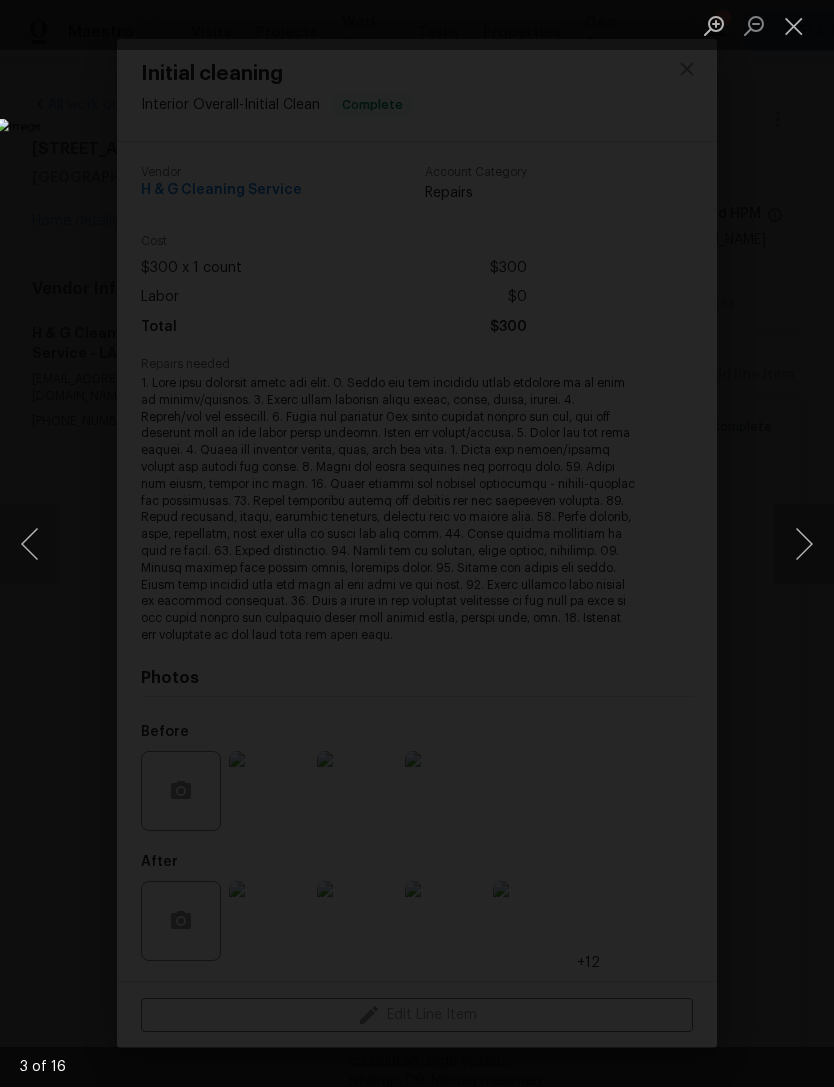 click at bounding box center [804, 544] 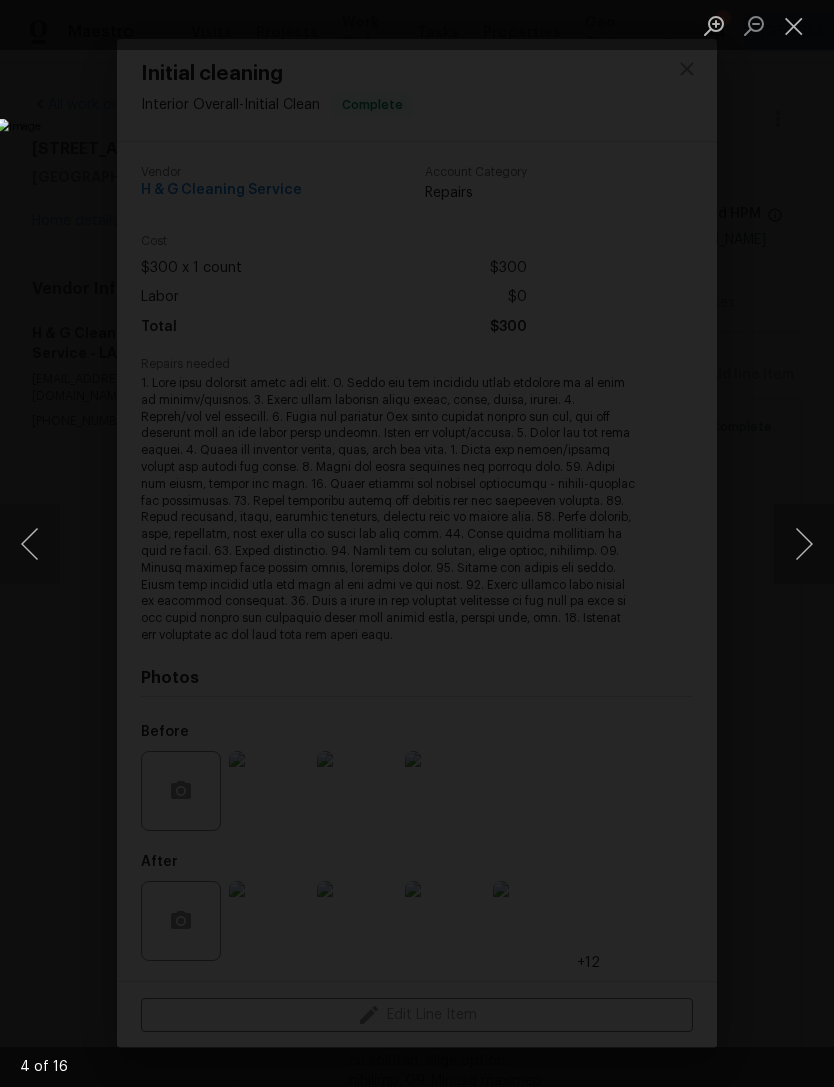 click at bounding box center (804, 544) 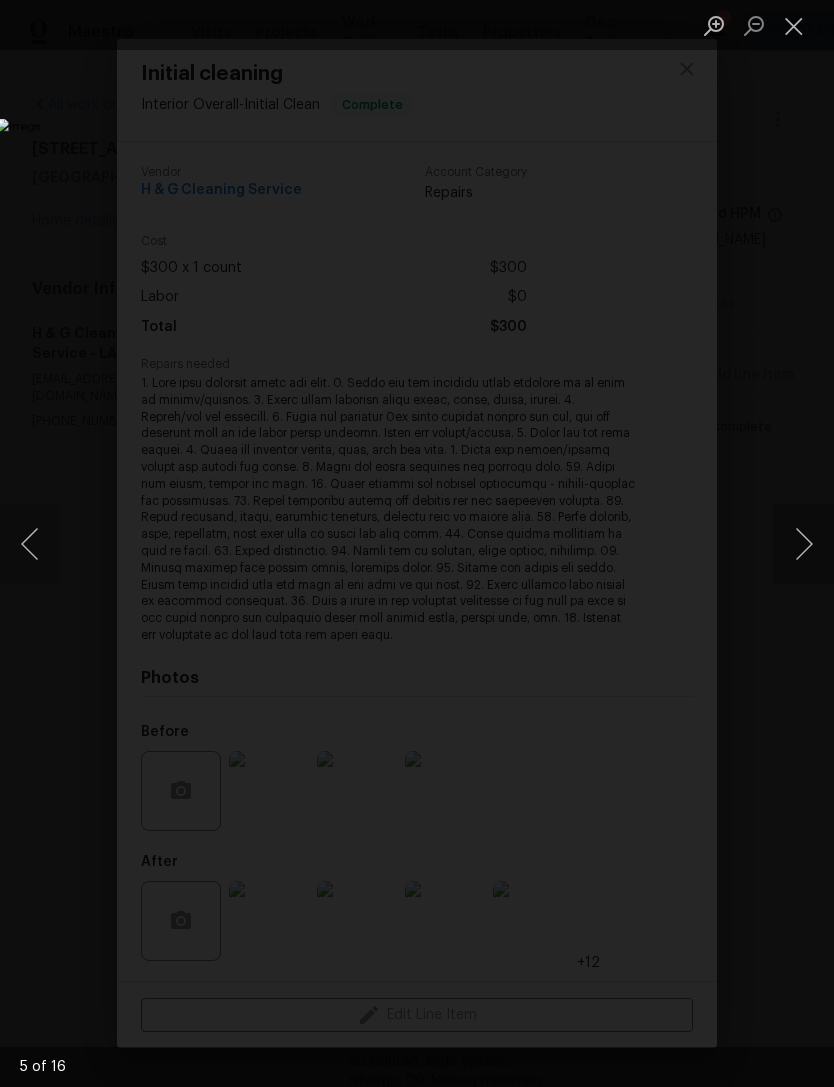 click at bounding box center (804, 544) 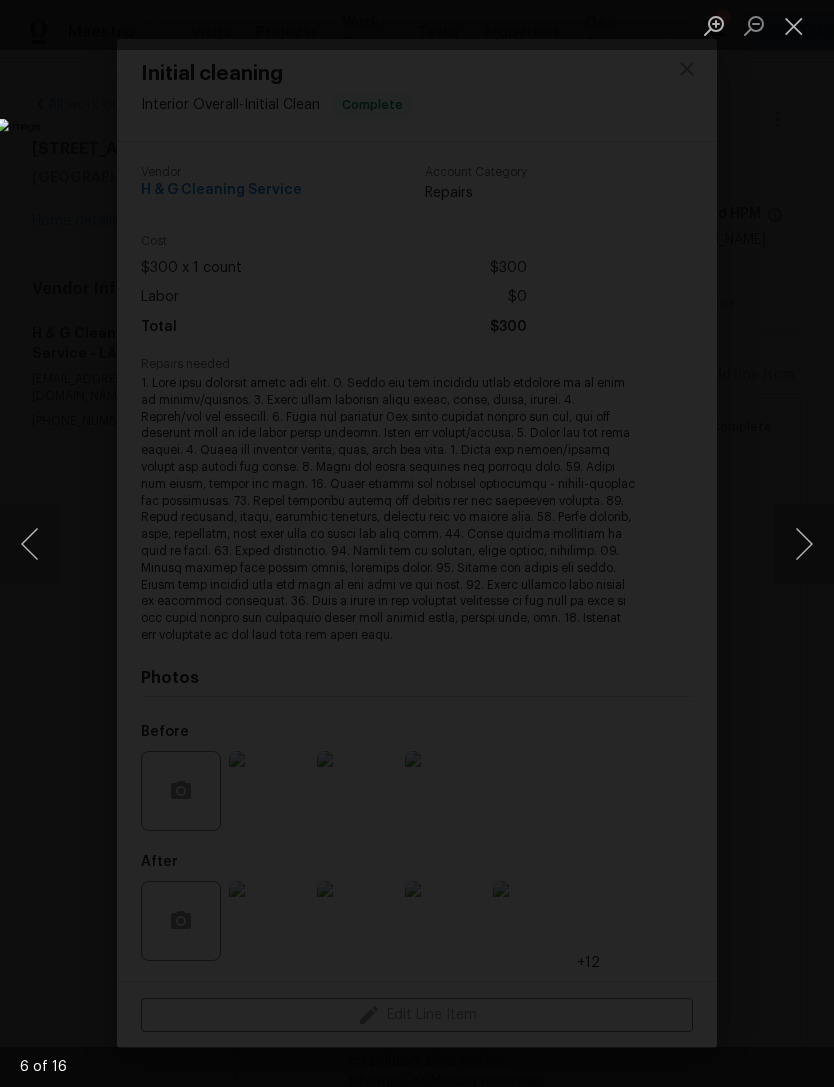 click at bounding box center [804, 544] 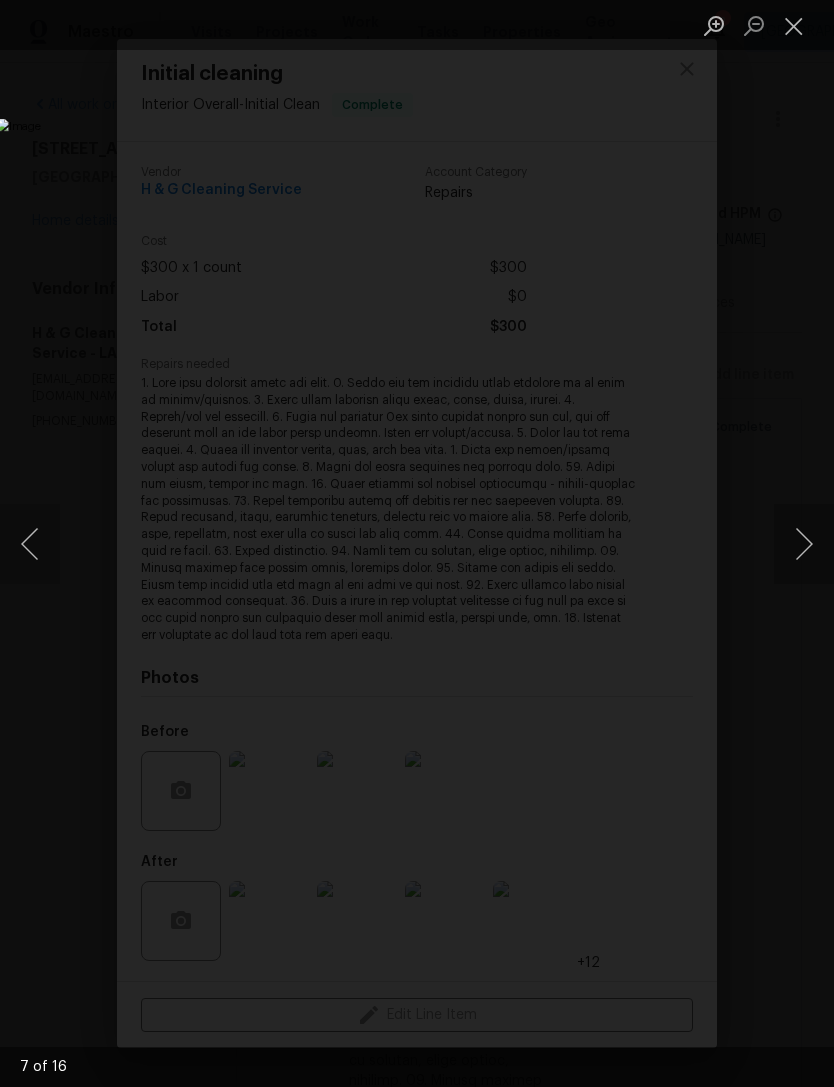 click at bounding box center (804, 544) 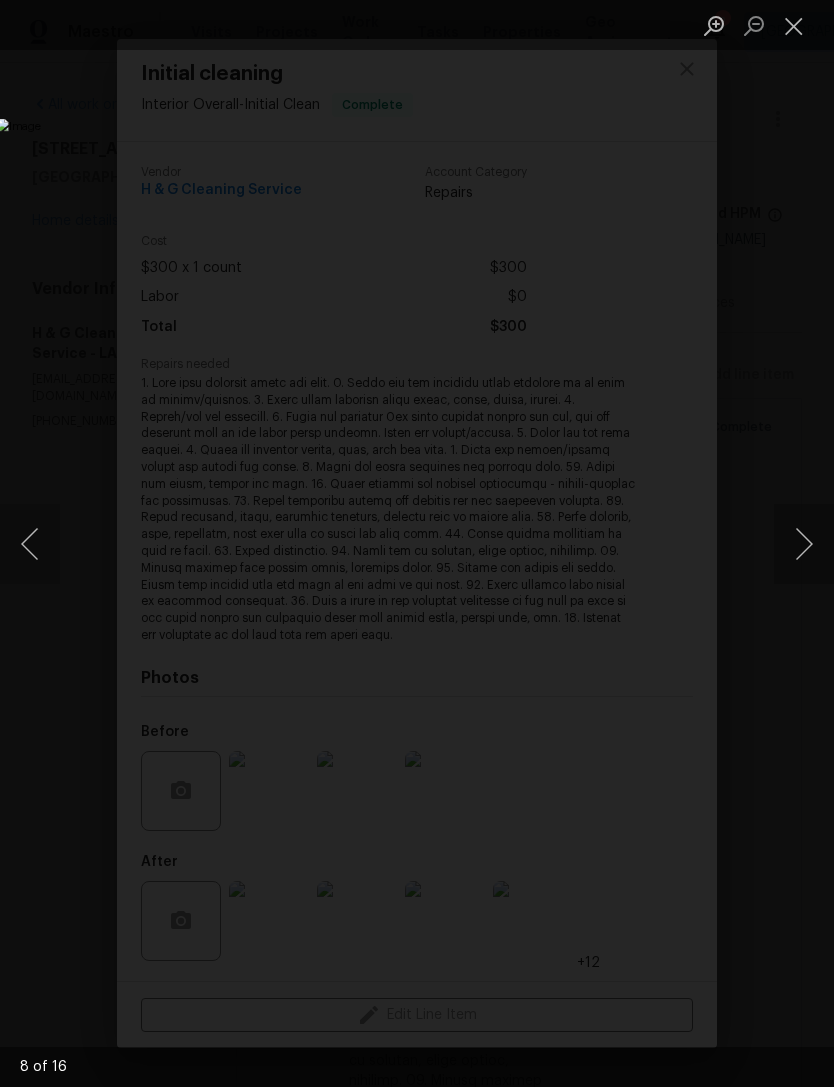 click at bounding box center [804, 544] 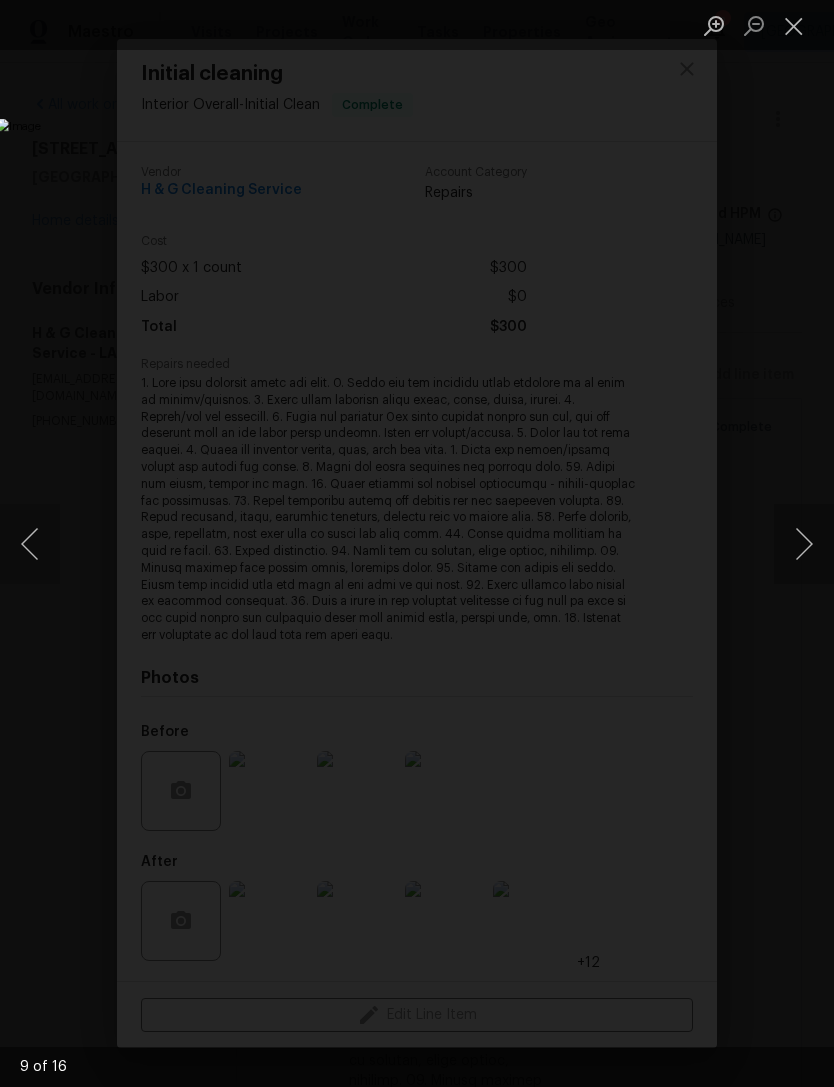 click at bounding box center [804, 544] 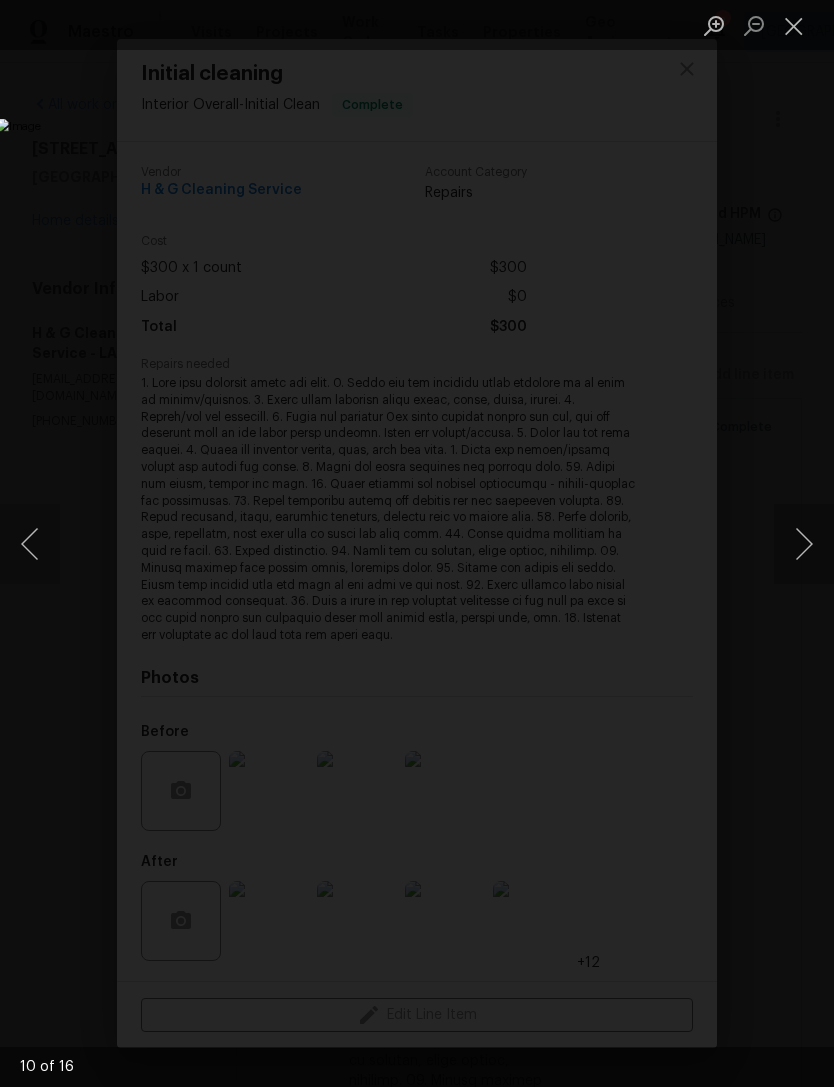 click at bounding box center (804, 544) 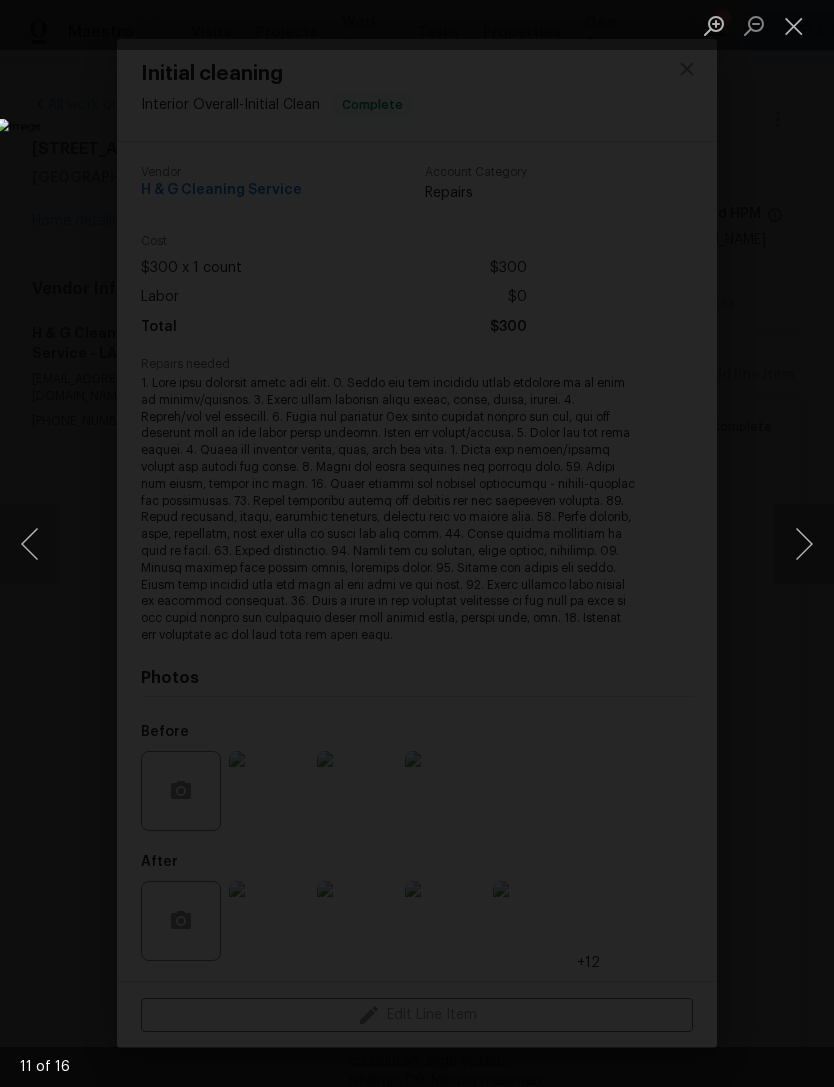 click at bounding box center [804, 544] 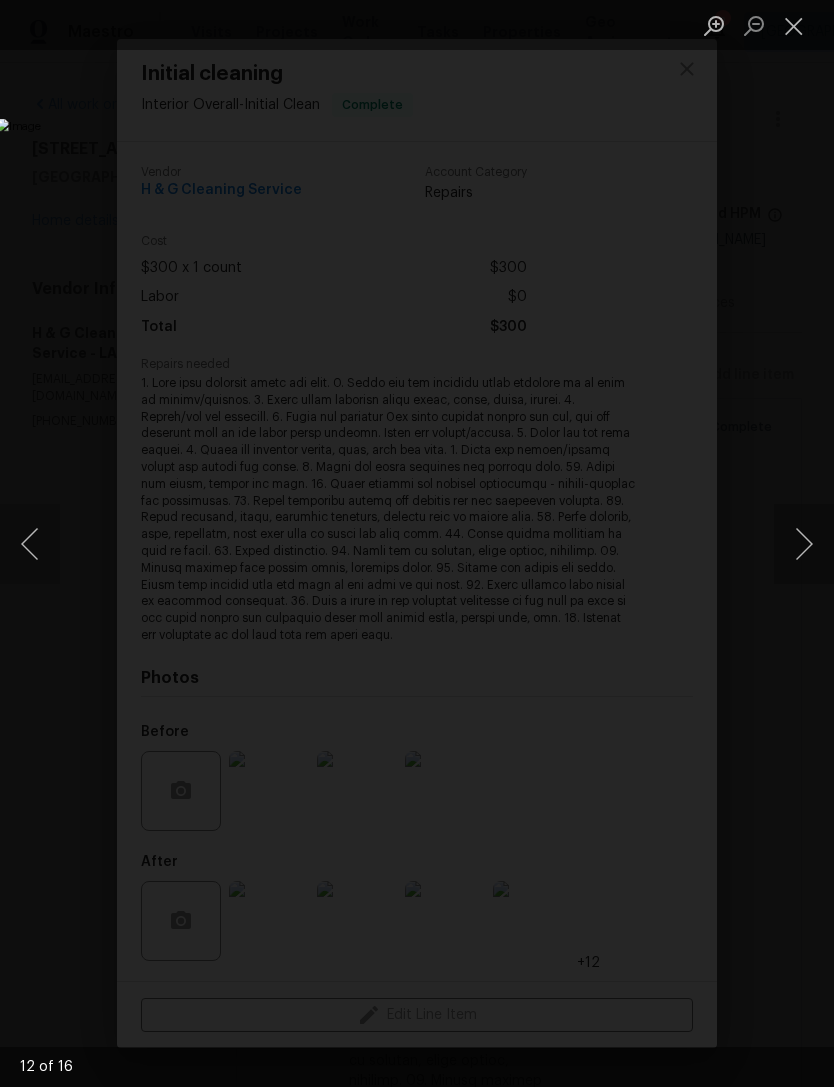click at bounding box center [804, 544] 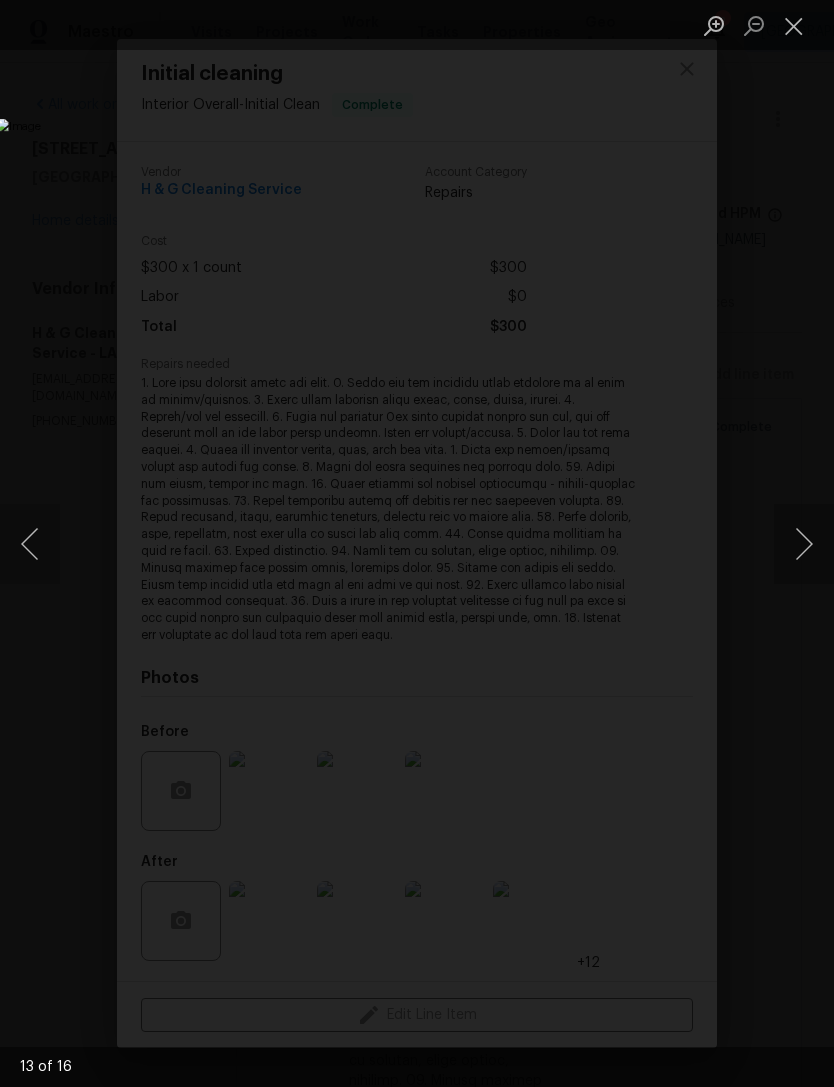 click at bounding box center [804, 544] 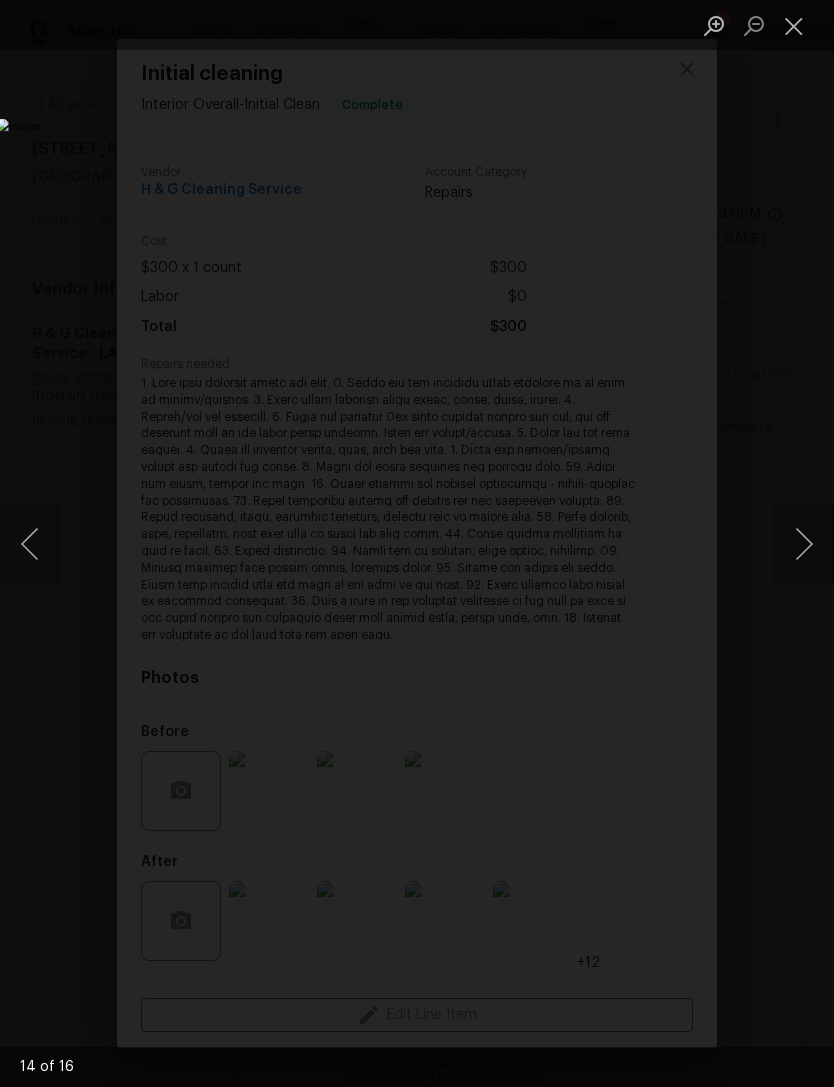 click at bounding box center [804, 544] 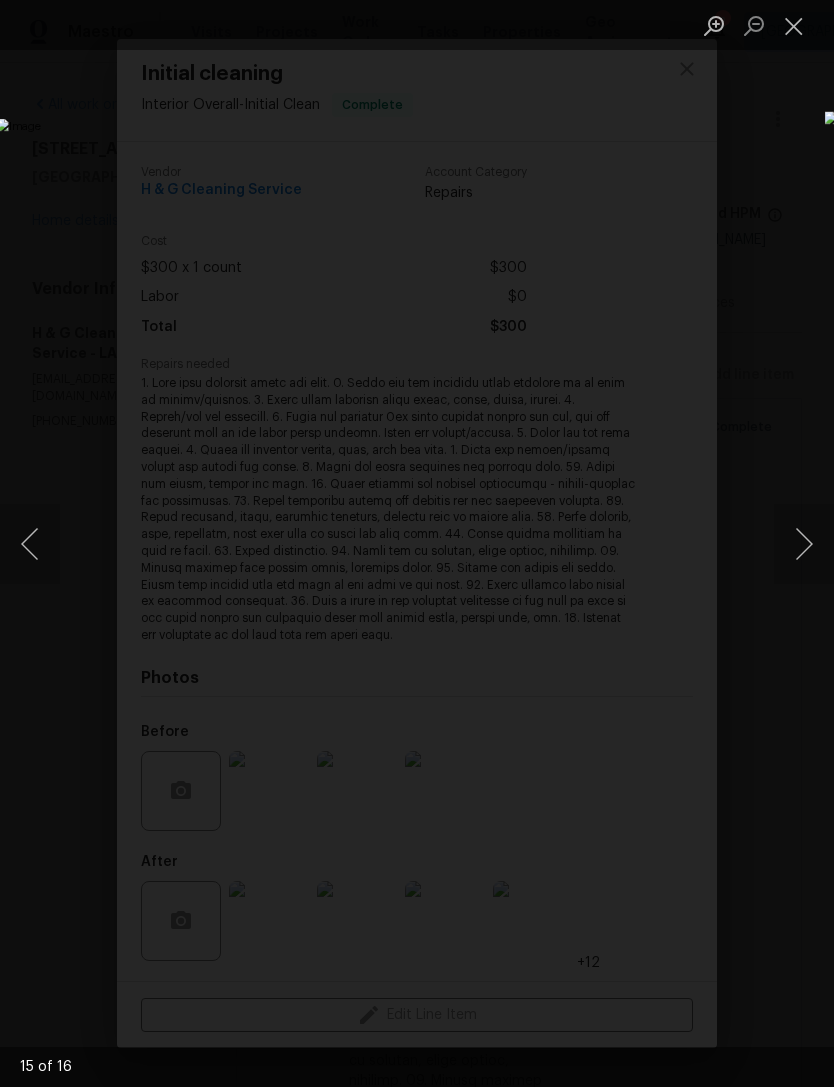 click at bounding box center [804, 544] 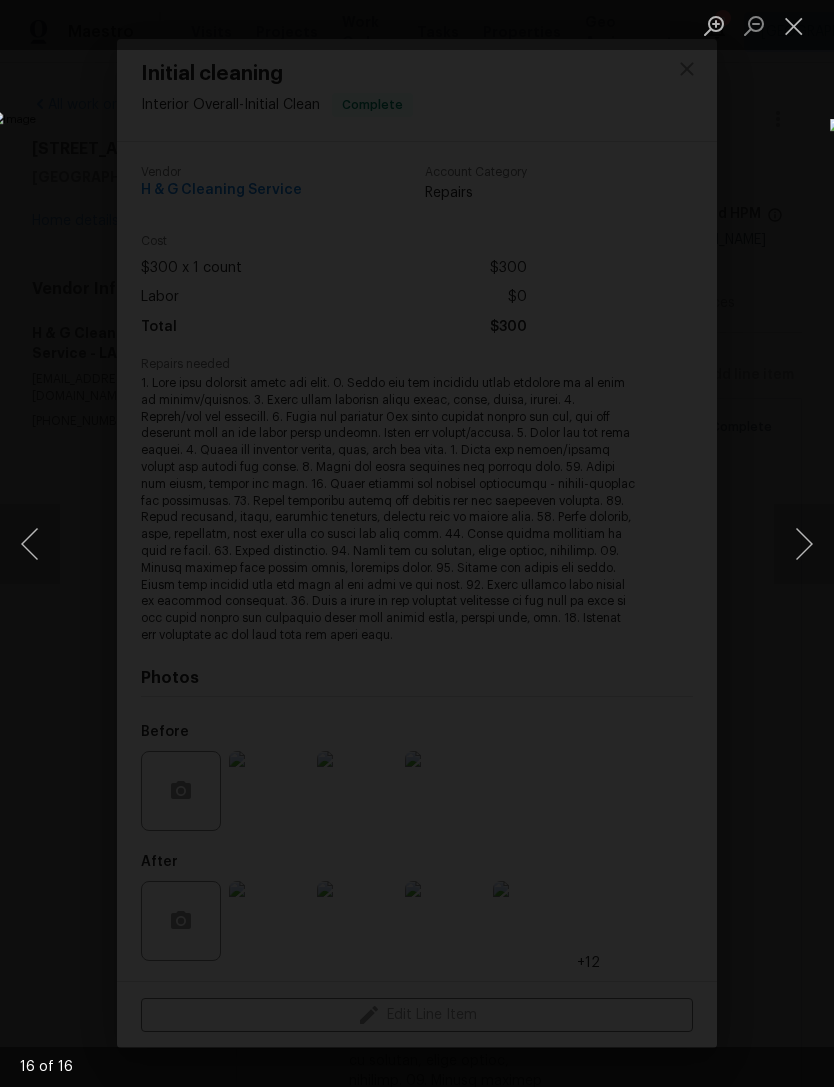 click at bounding box center (804, 544) 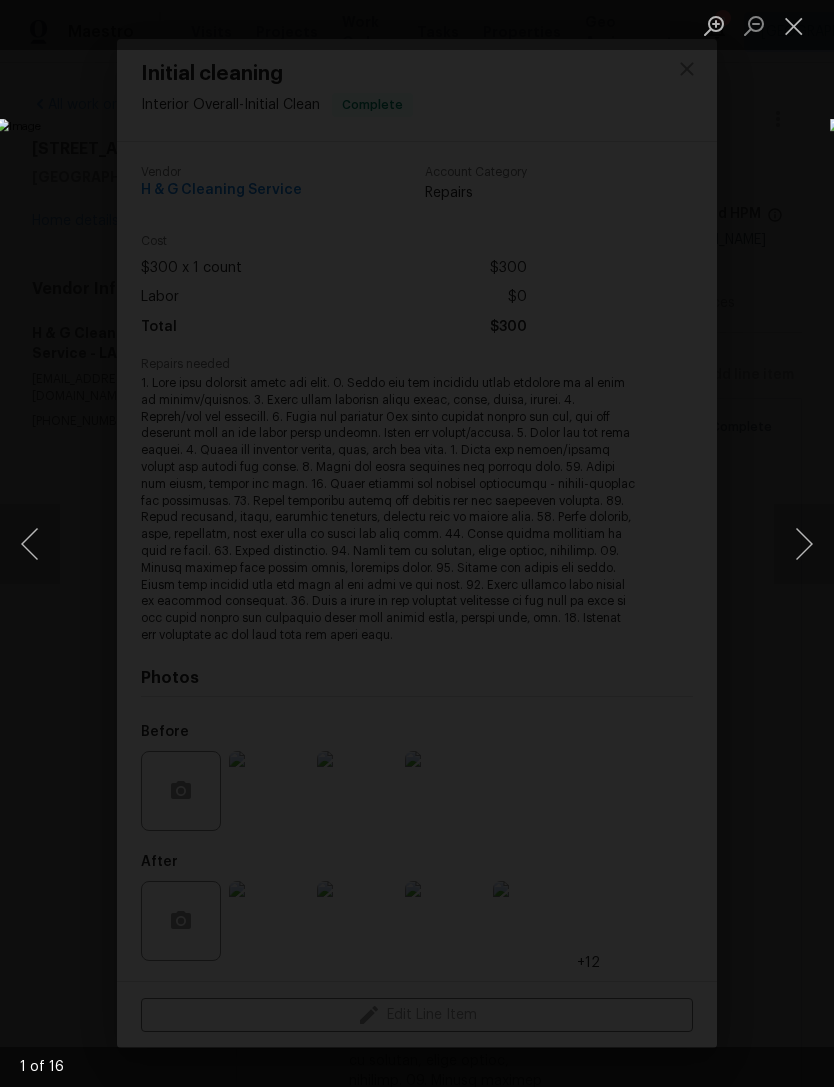click at bounding box center [804, 544] 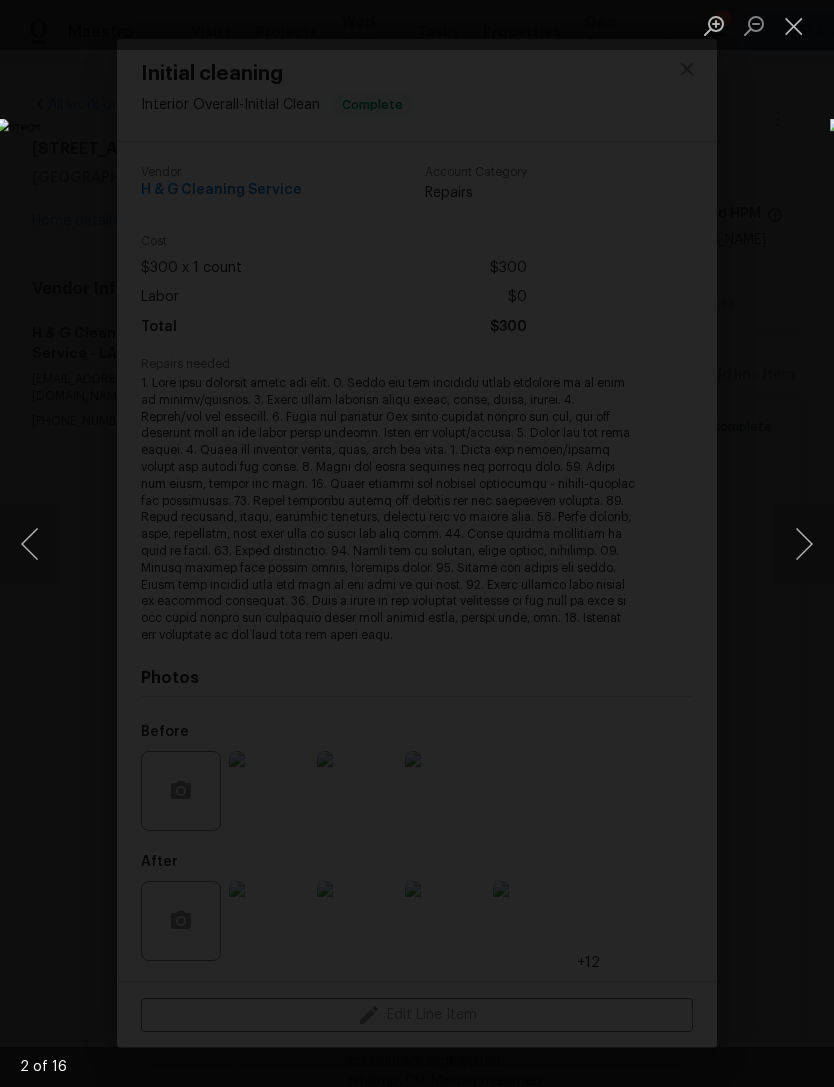 click at bounding box center [804, 544] 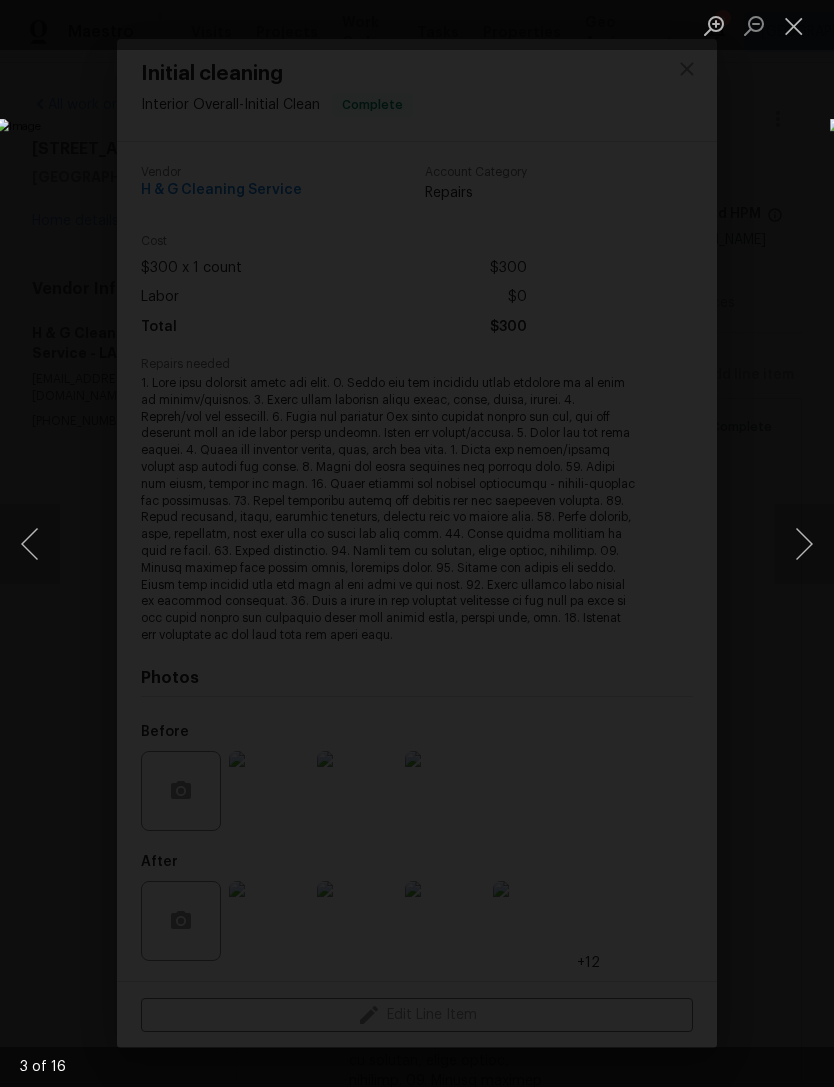 click at bounding box center (804, 544) 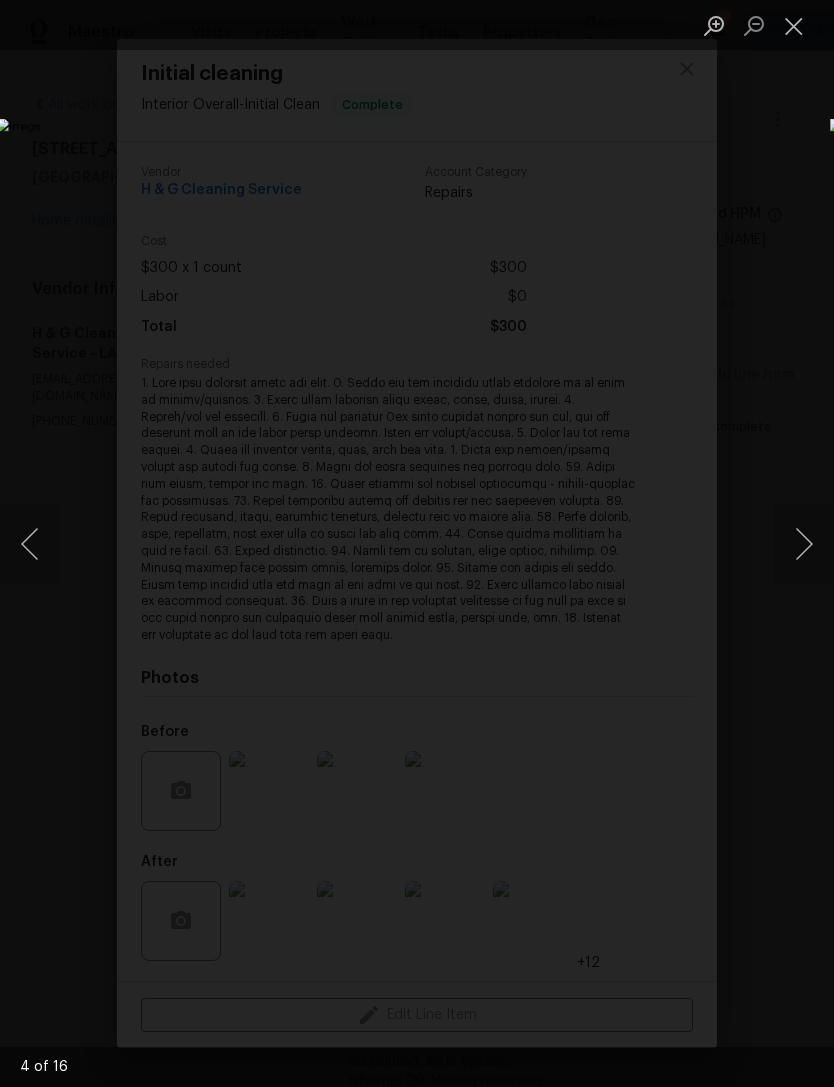 click at bounding box center [804, 544] 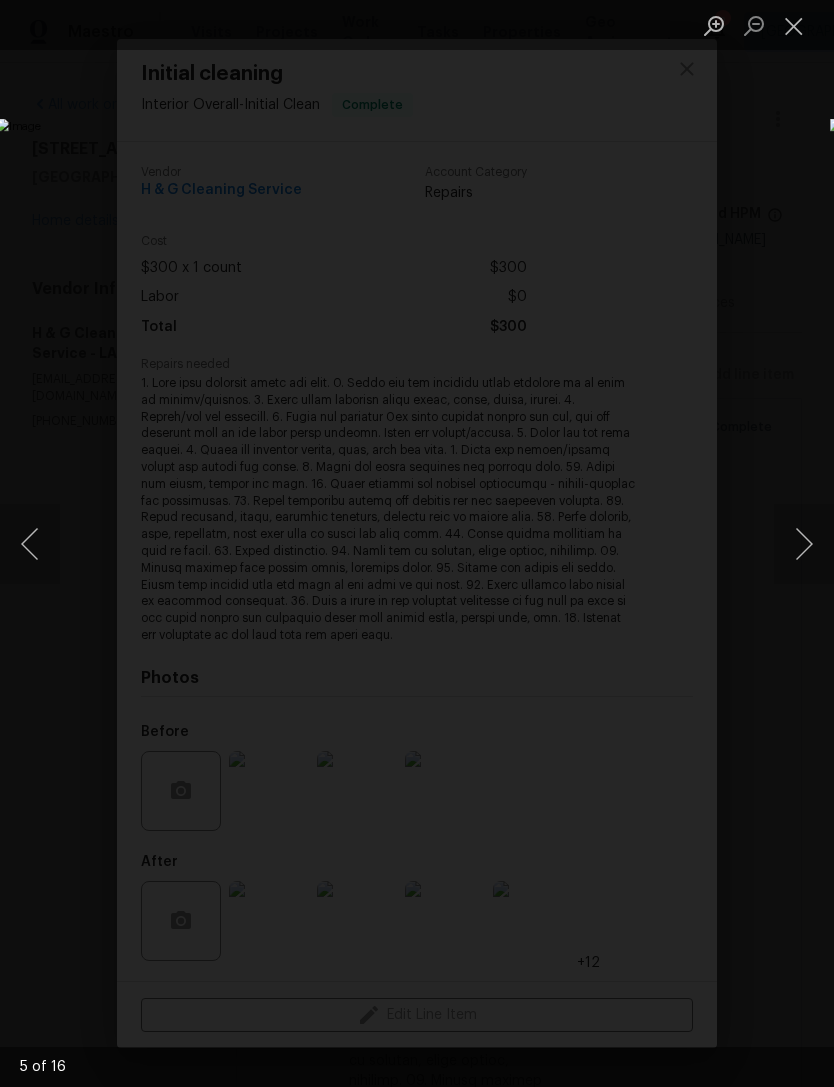 click at bounding box center (794, 25) 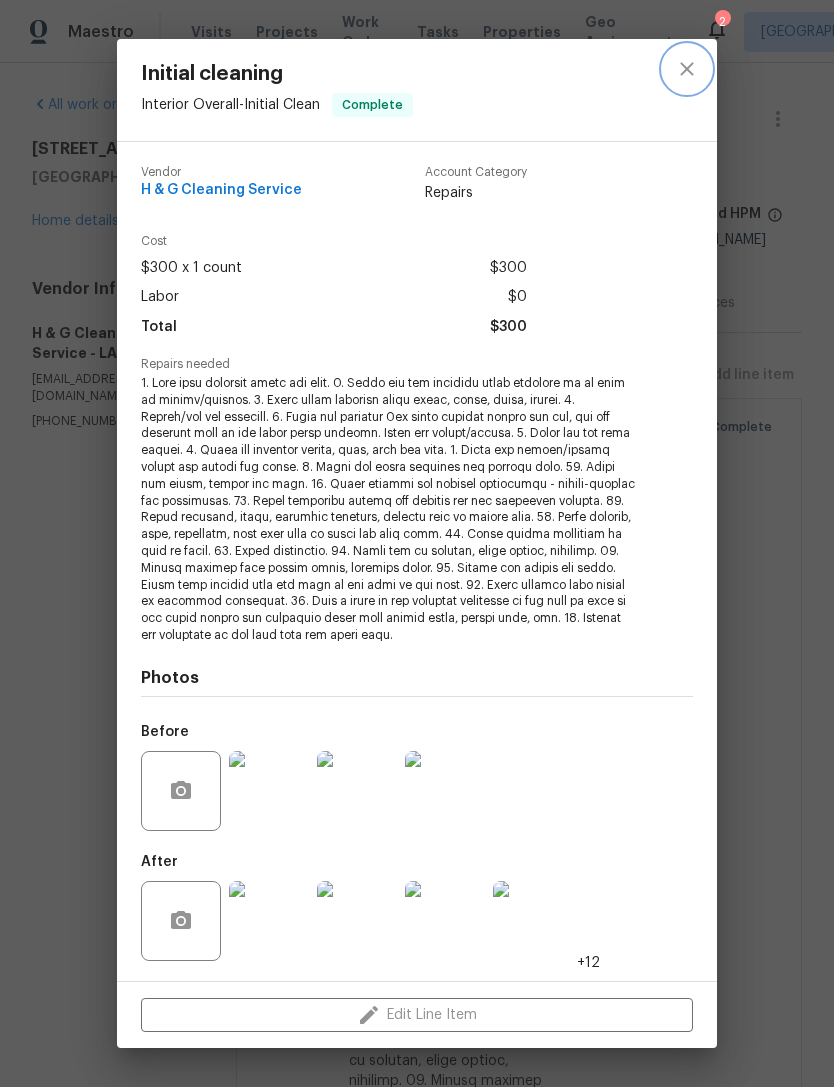 click 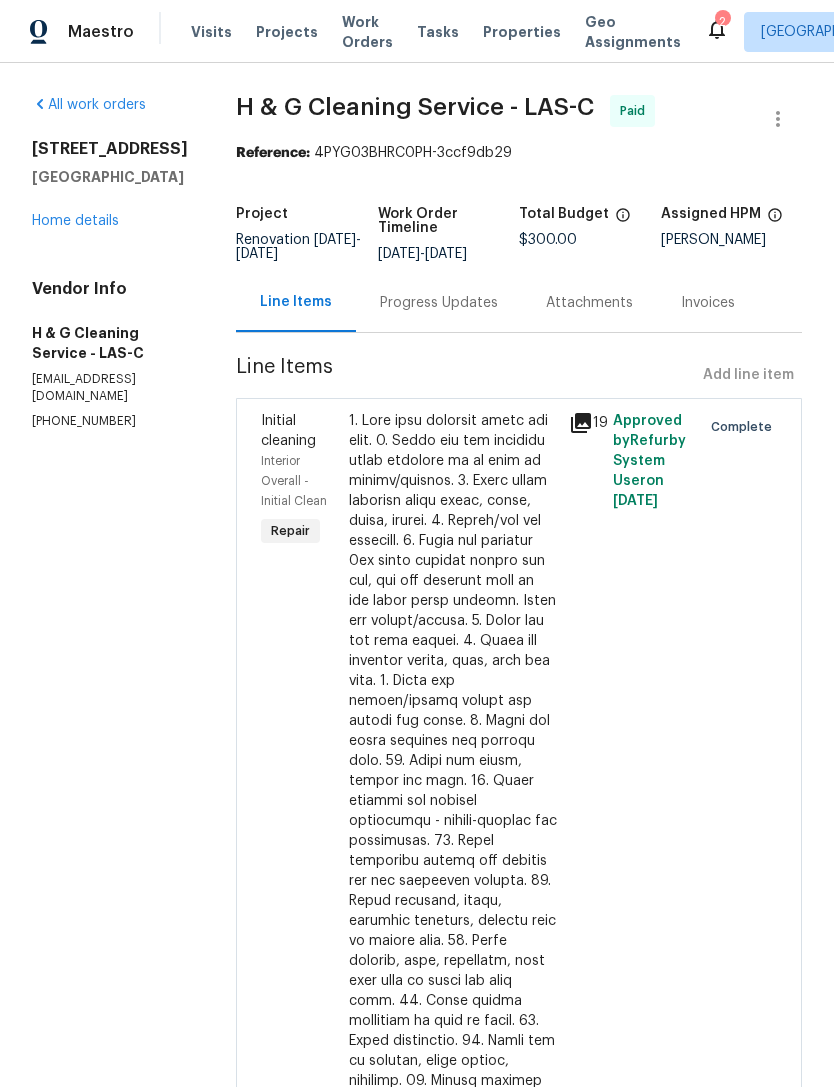 click on "Home details" at bounding box center (75, 221) 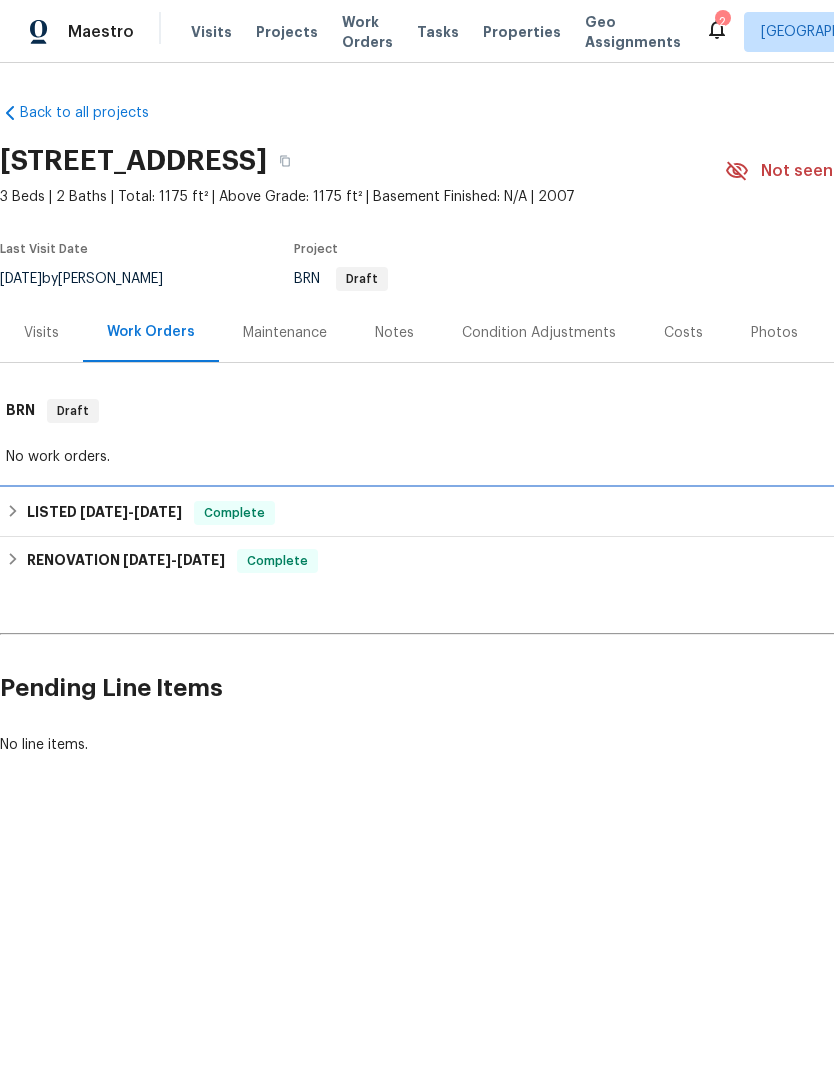 click on "LISTED   [DATE]  -  [DATE] Complete" at bounding box center (565, 513) 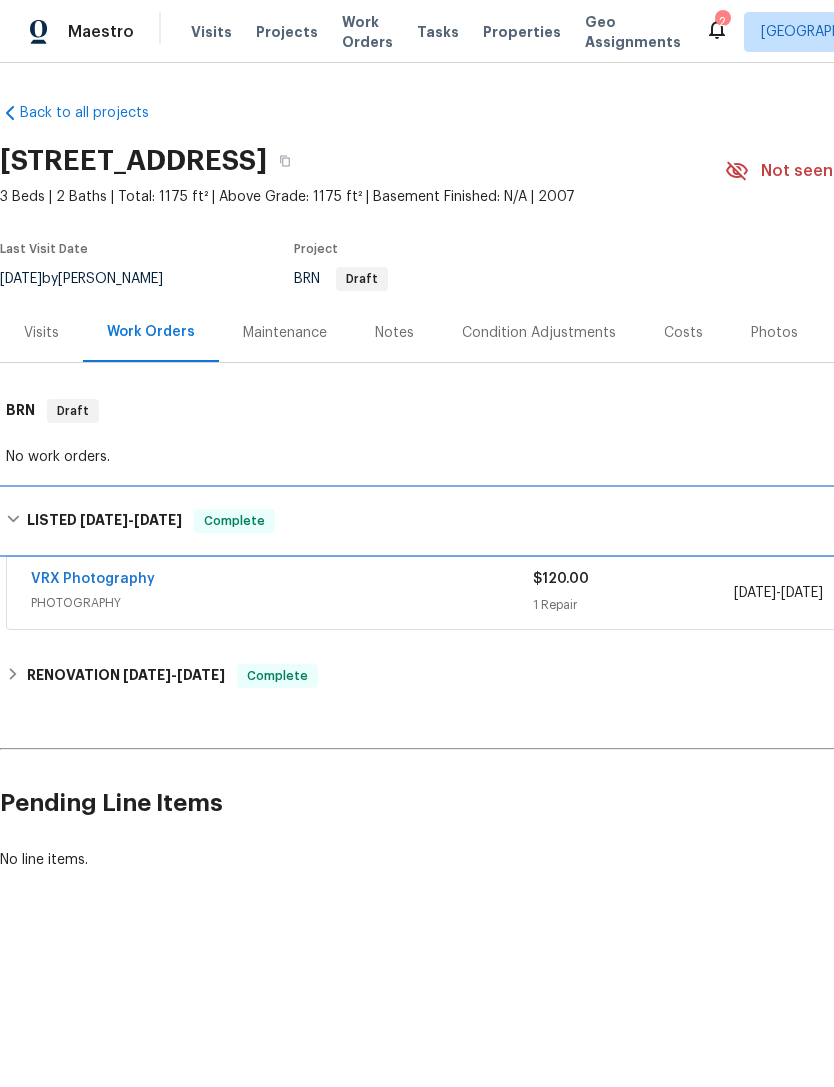 click on "LISTED   [DATE]  -  [DATE] Complete" at bounding box center (565, 521) 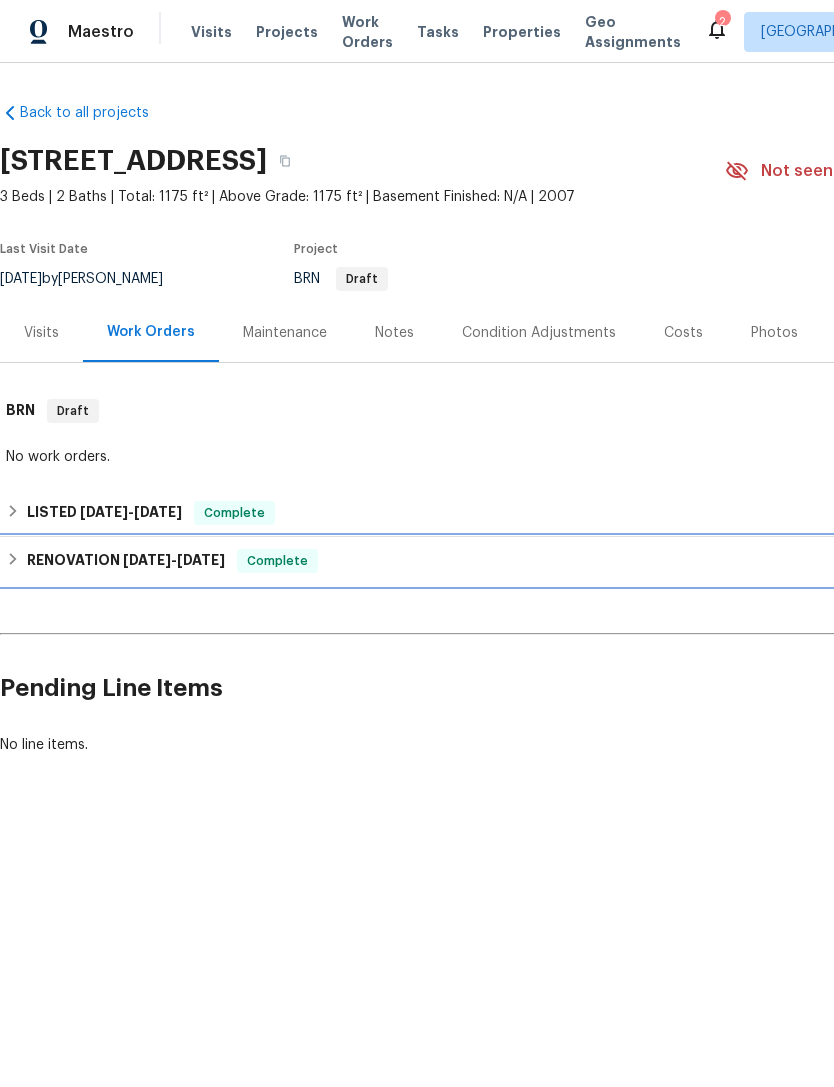 click 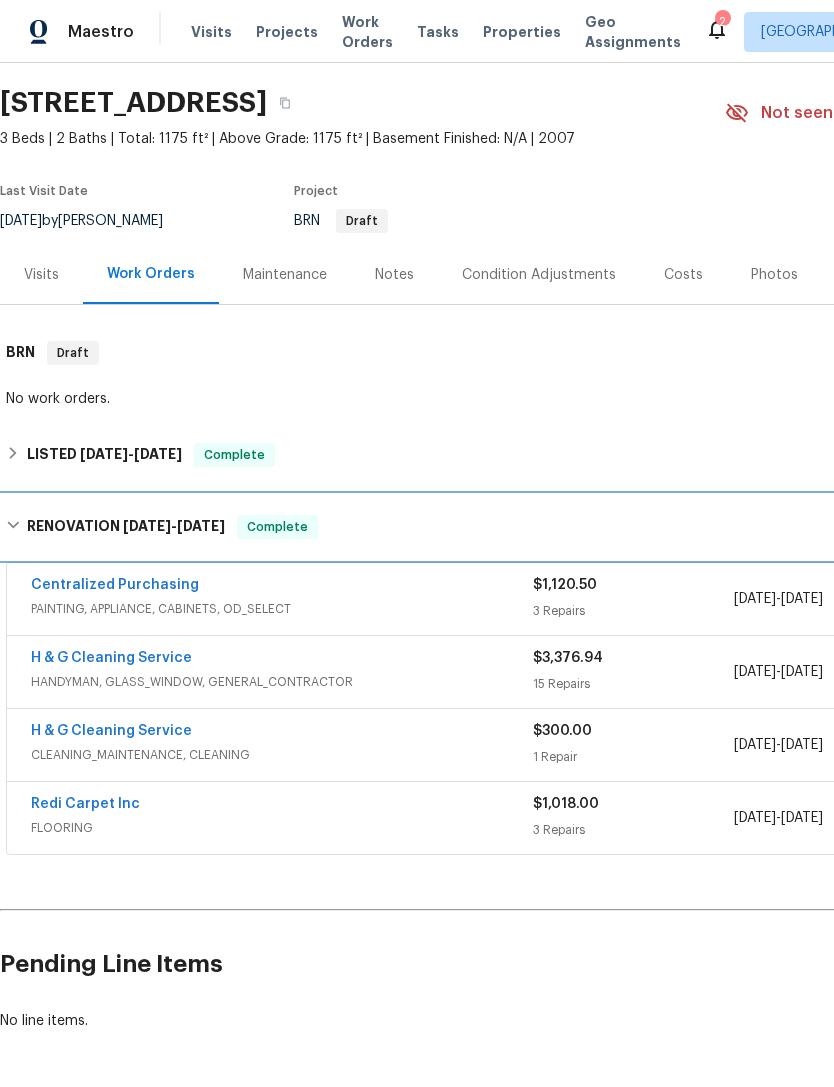 scroll, scrollTop: 60, scrollLeft: 0, axis: vertical 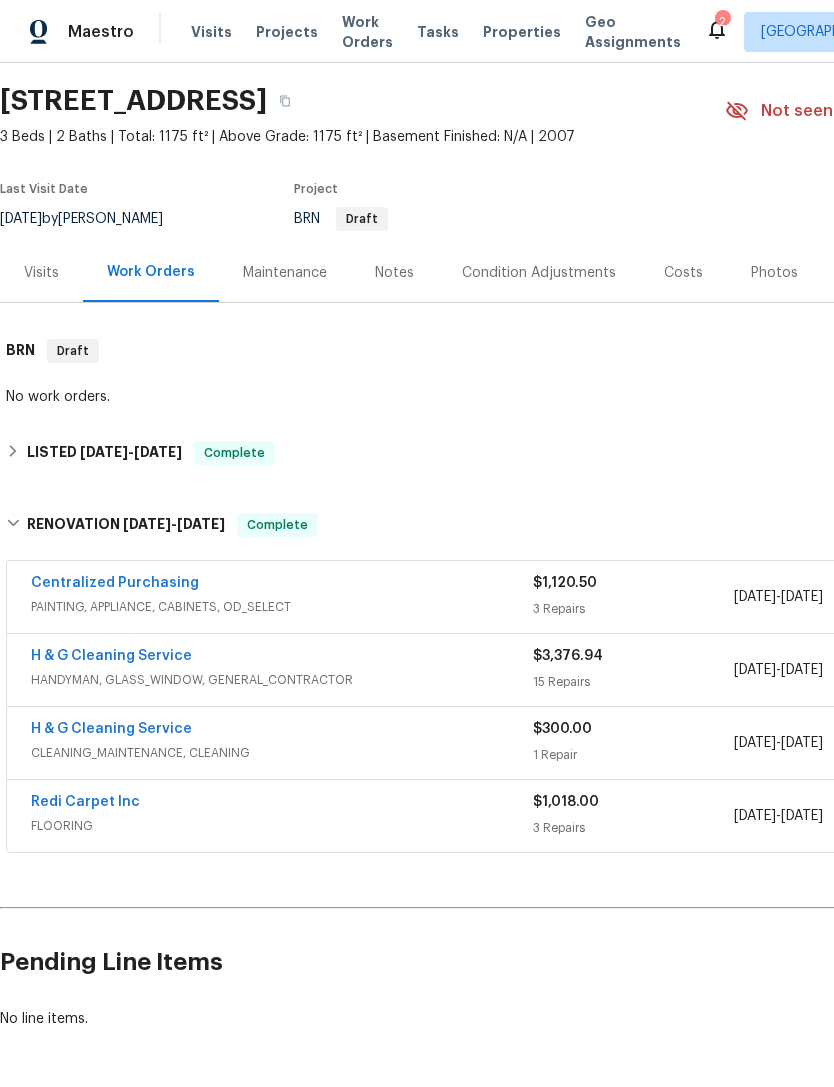 click on "H & G Cleaning Service" at bounding box center (111, 656) 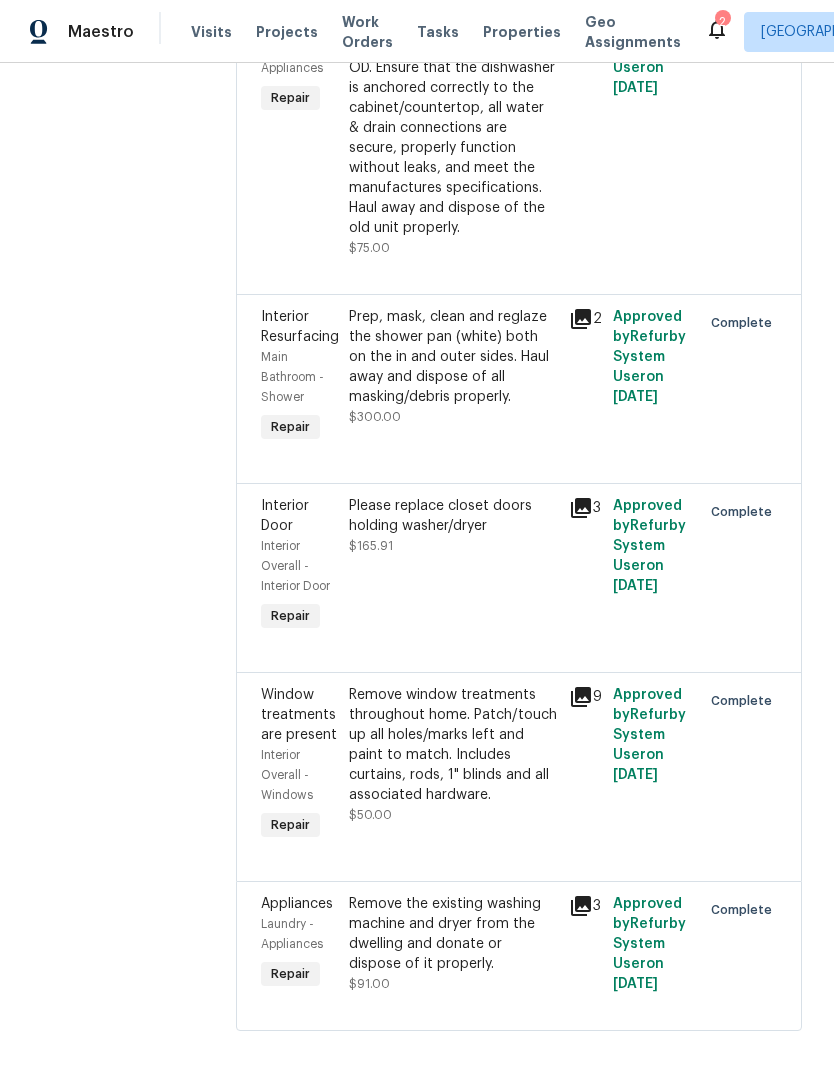 scroll, scrollTop: 4117, scrollLeft: 0, axis: vertical 